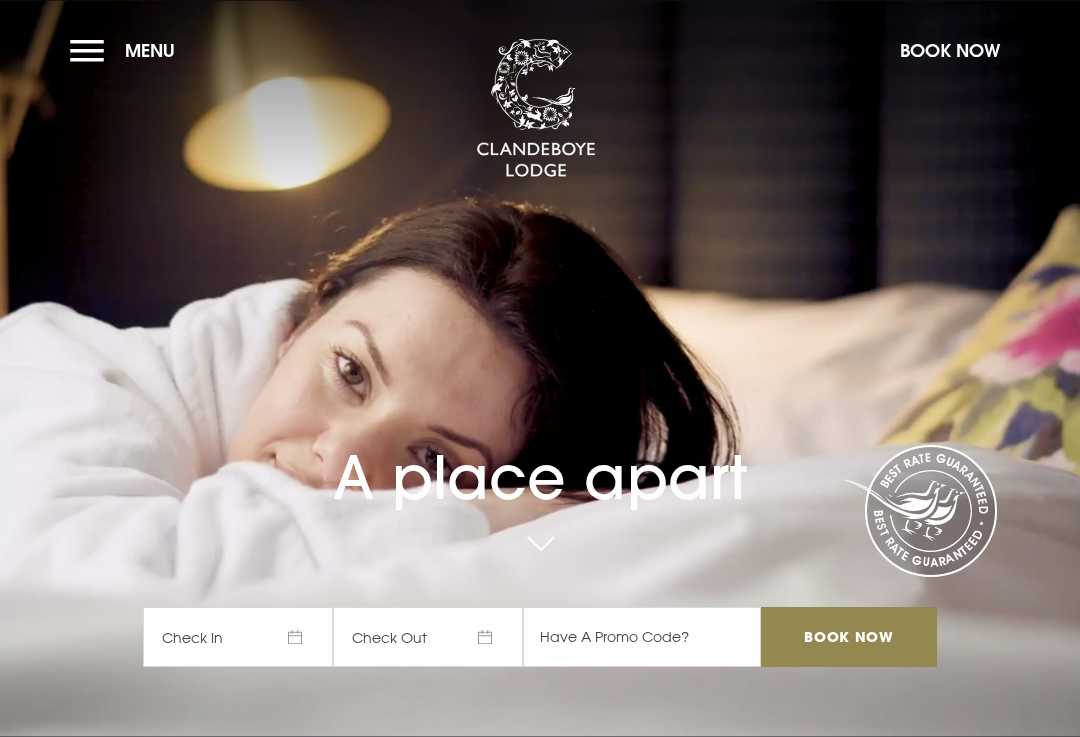 scroll, scrollTop: 0, scrollLeft: 0, axis: both 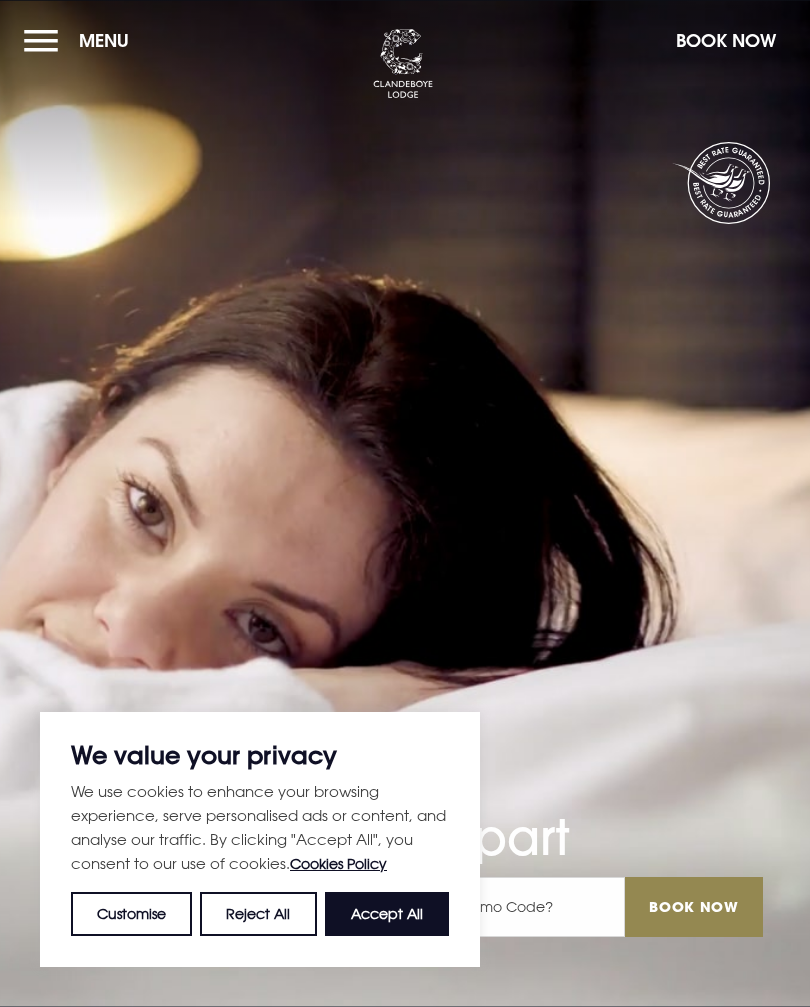 click on "Accept All" at bounding box center (387, 914) 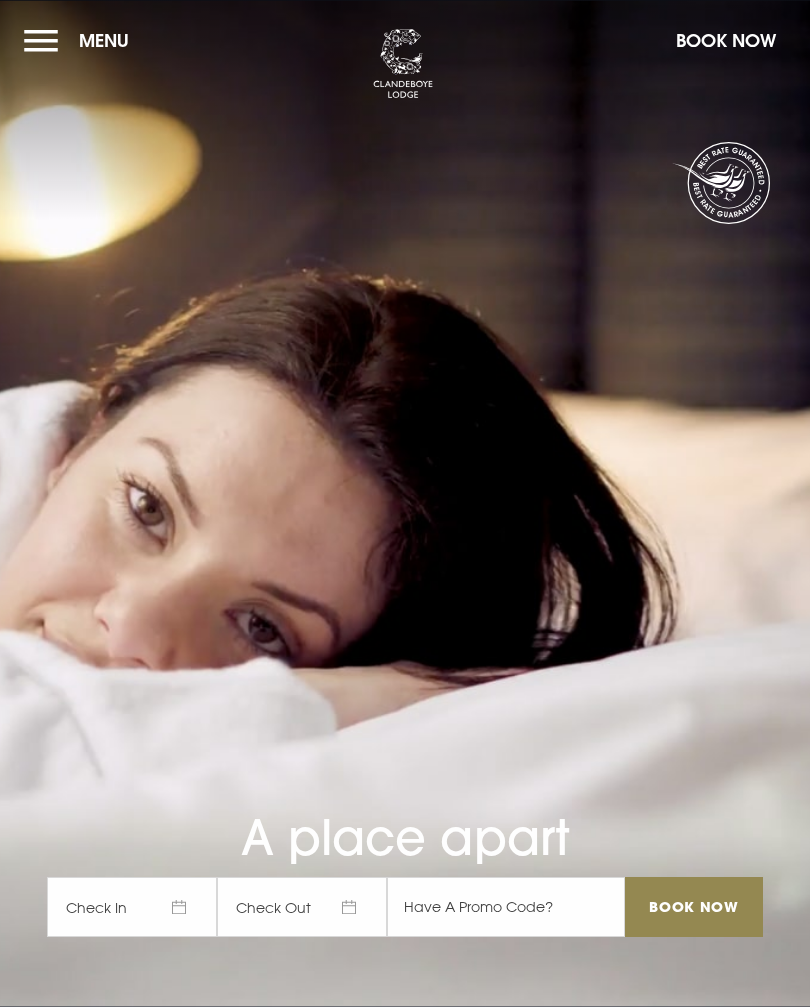 click on "Menu" at bounding box center [81, 40] 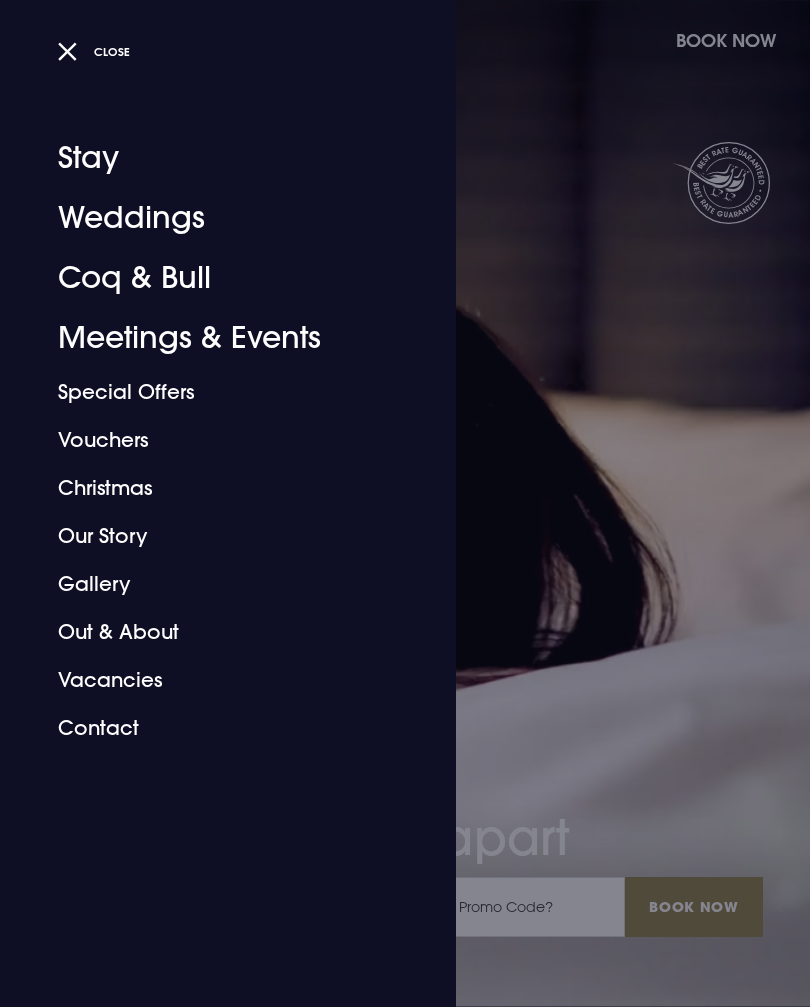 click on "Weddings" at bounding box center (216, 218) 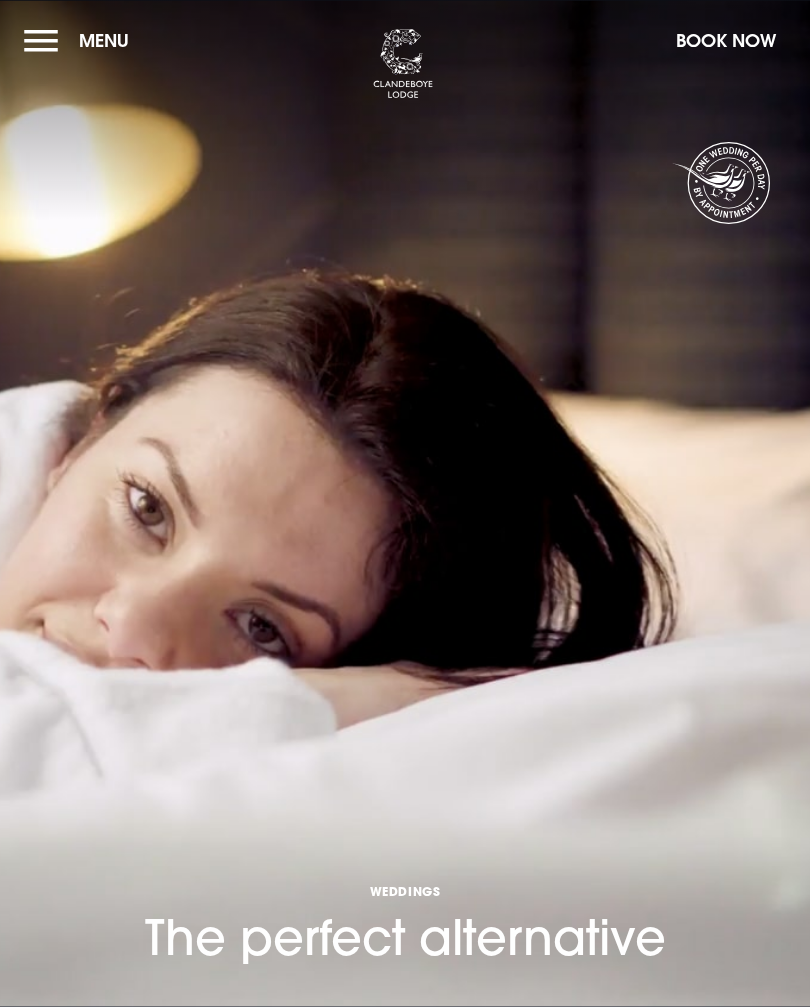 scroll, scrollTop: 0, scrollLeft: 0, axis: both 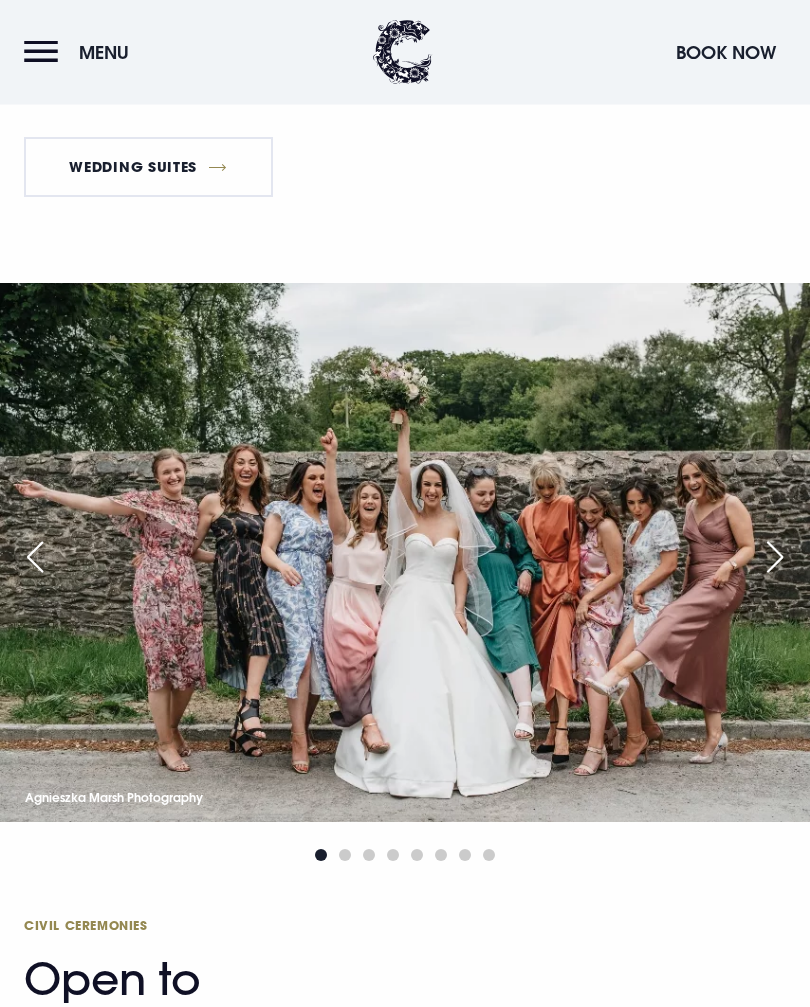 click at bounding box center (775, 558) 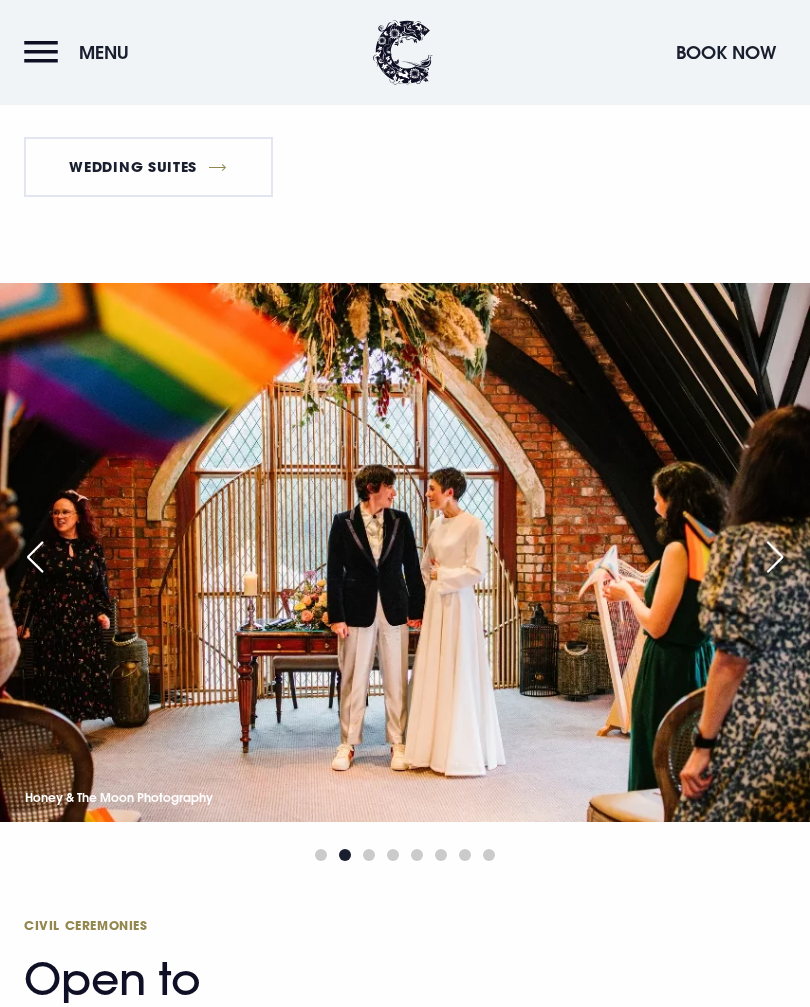 click at bounding box center [775, 557] 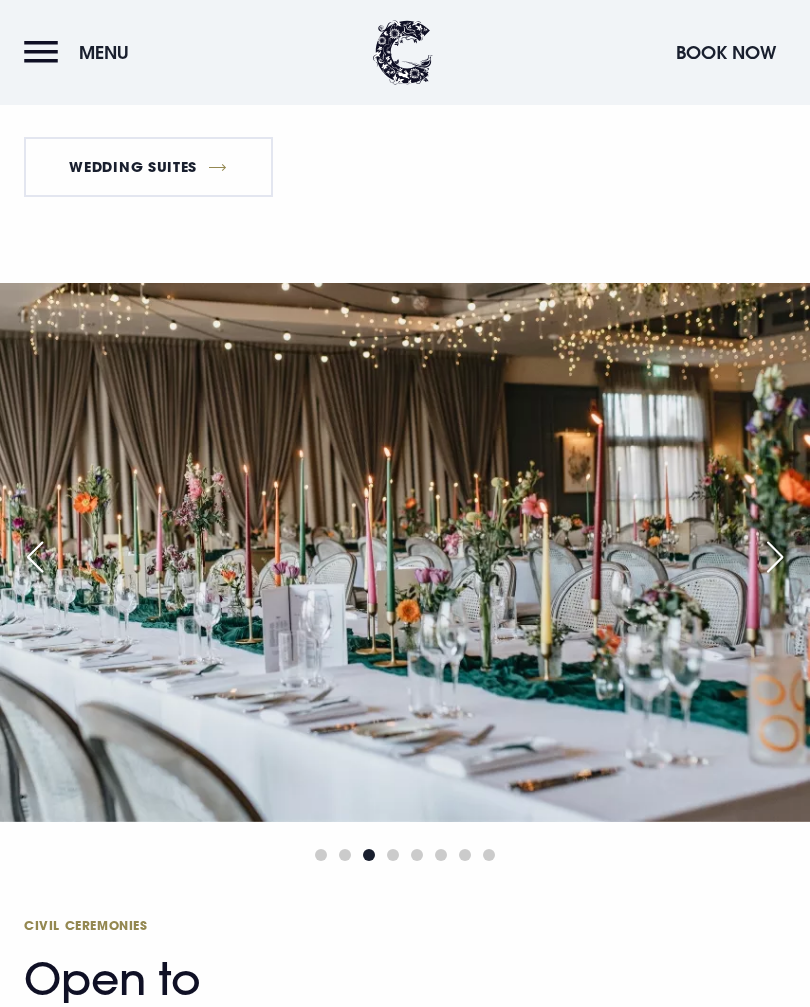 click at bounding box center [775, 557] 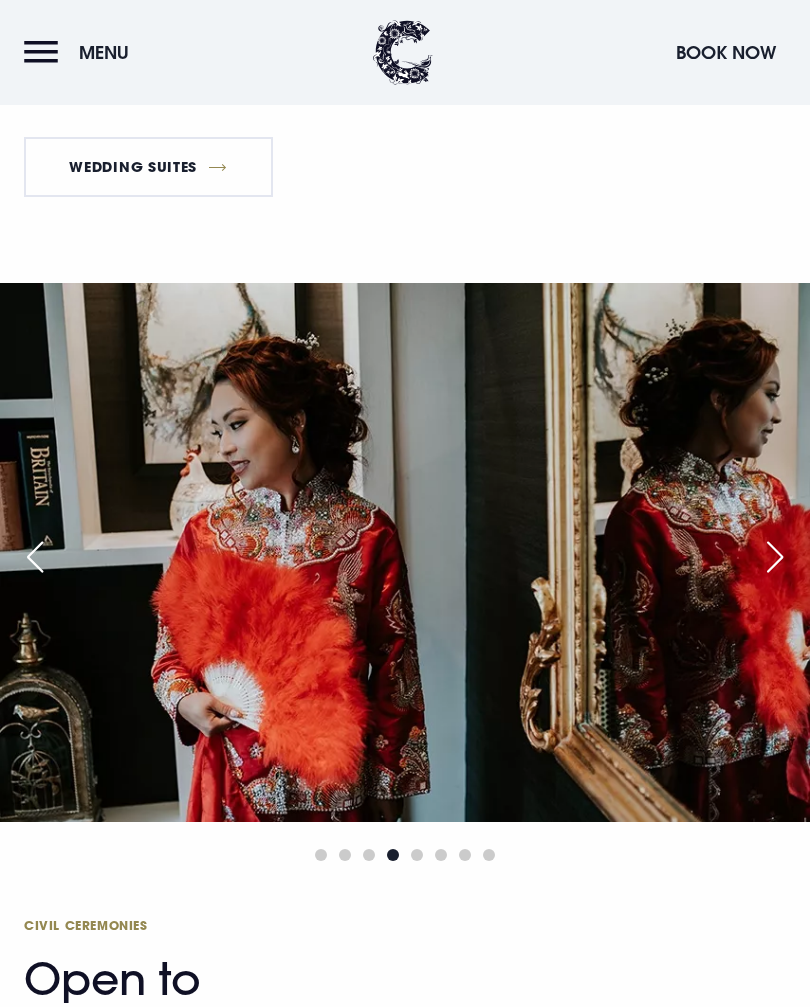 click at bounding box center (775, 557) 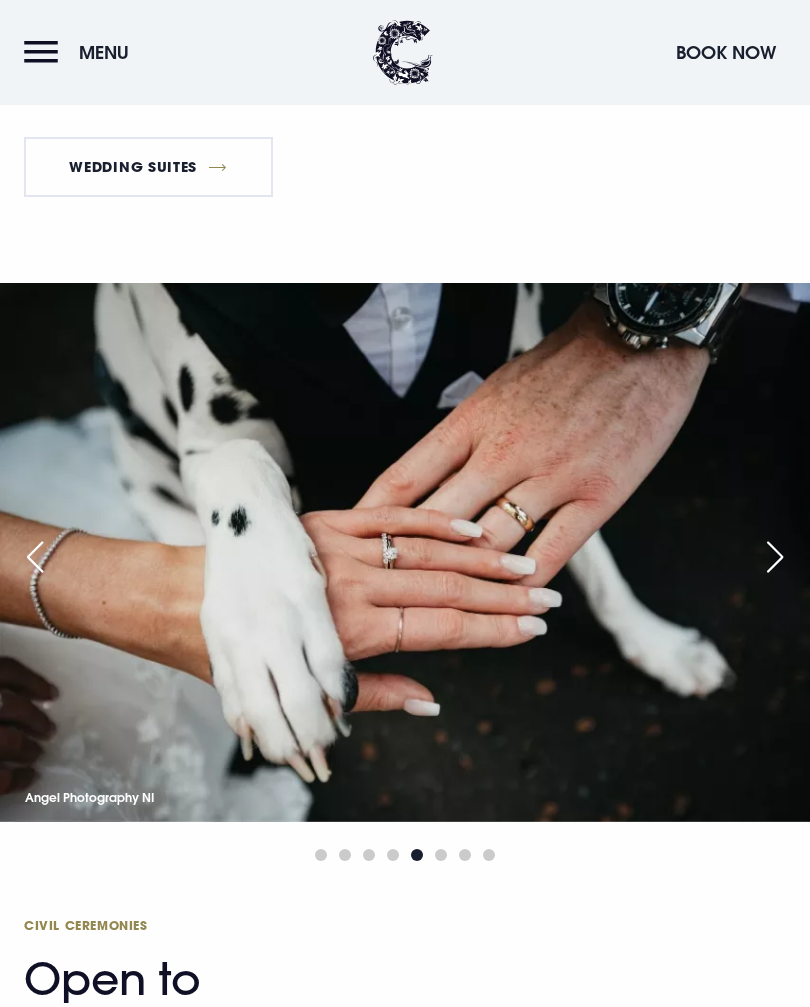click at bounding box center [775, 557] 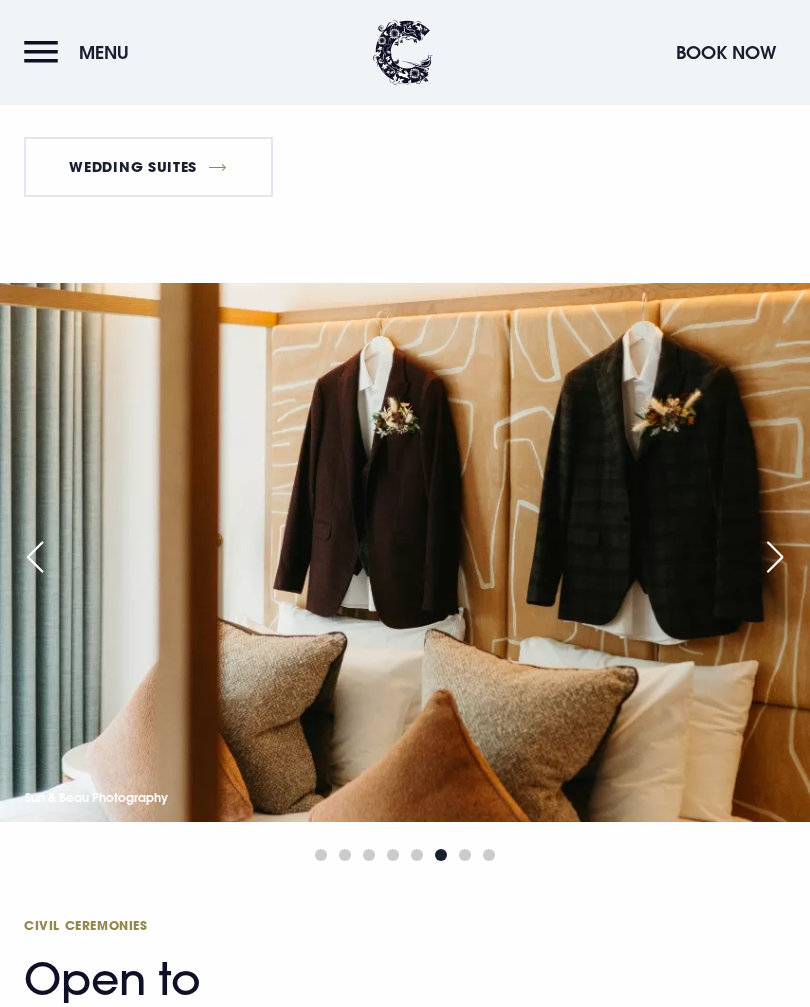 click at bounding box center [775, 557] 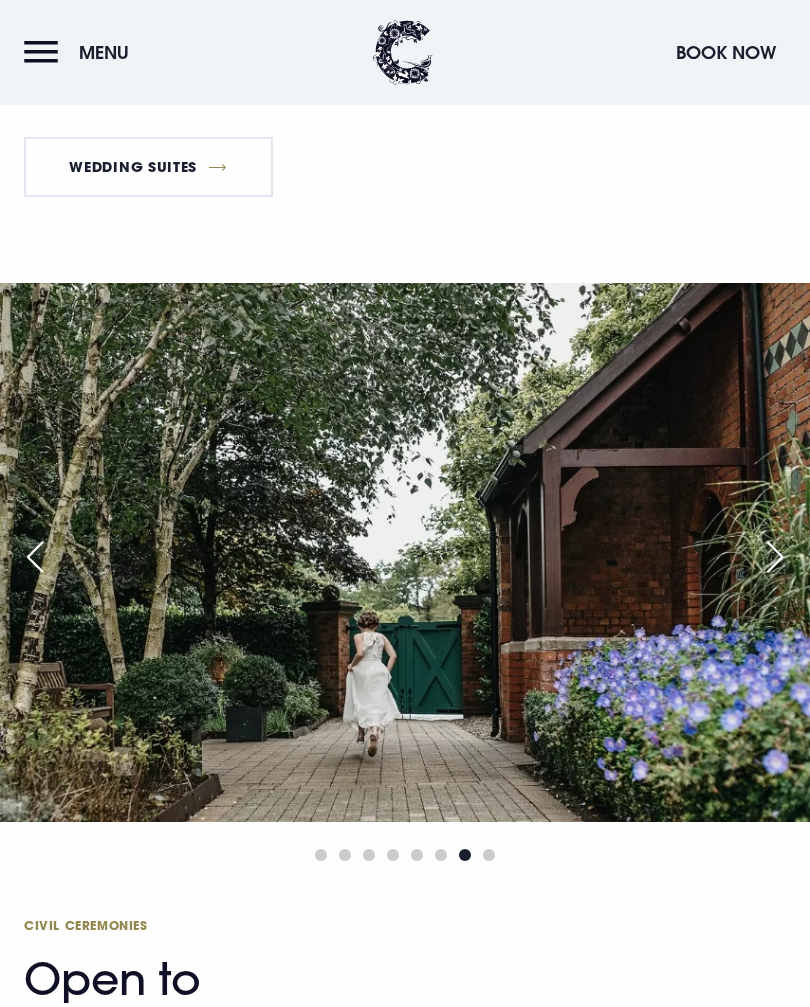 click at bounding box center [775, 557] 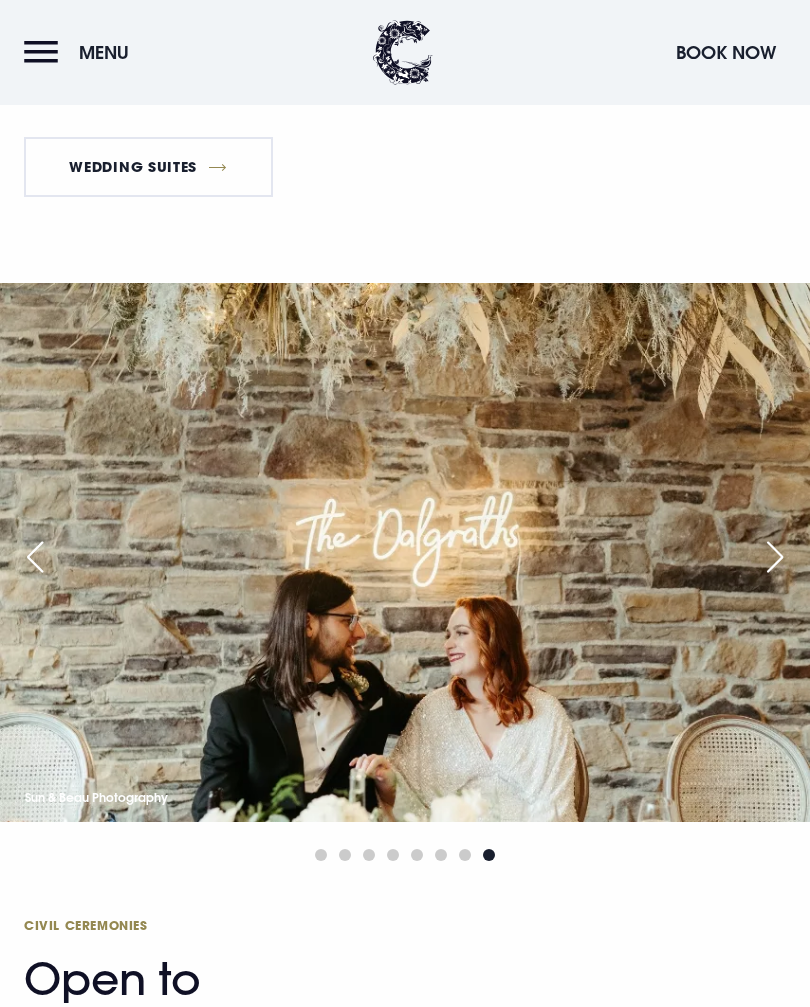 click at bounding box center (405, 553) 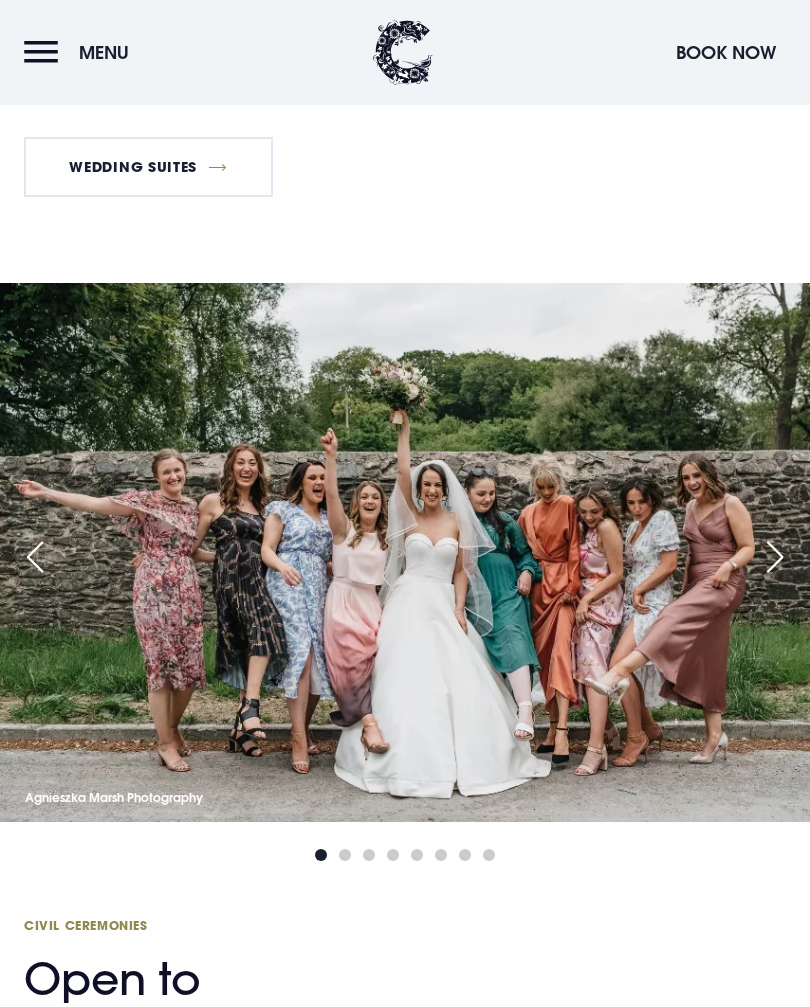 click at bounding box center [775, 557] 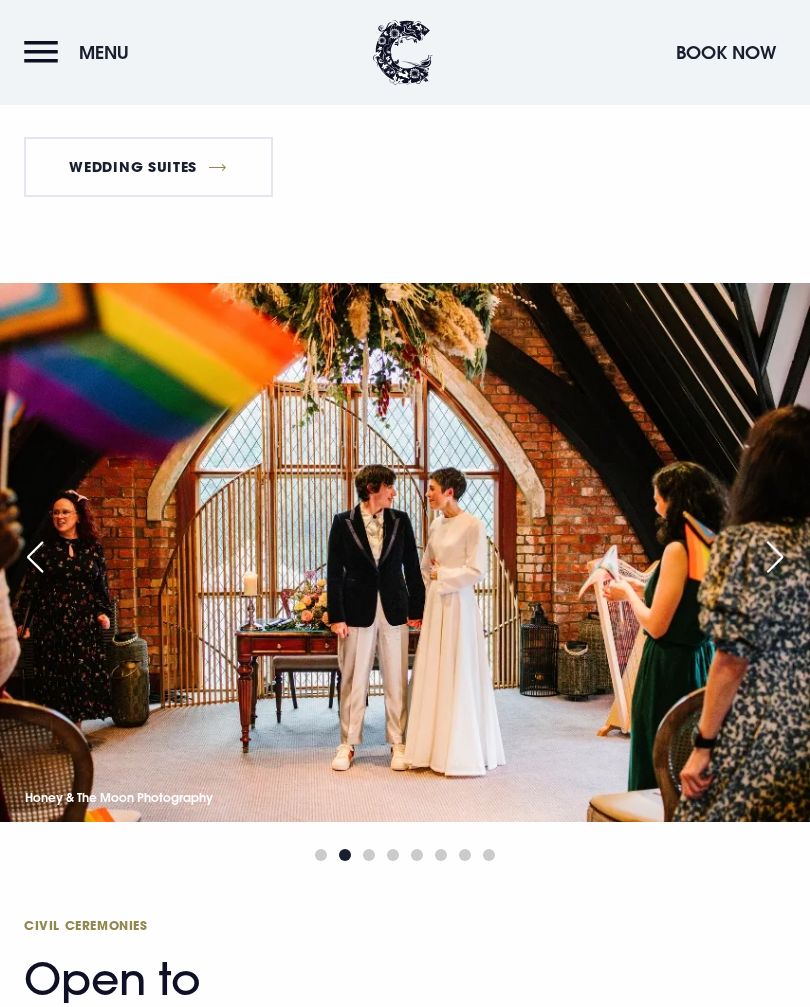 click at bounding box center [775, 557] 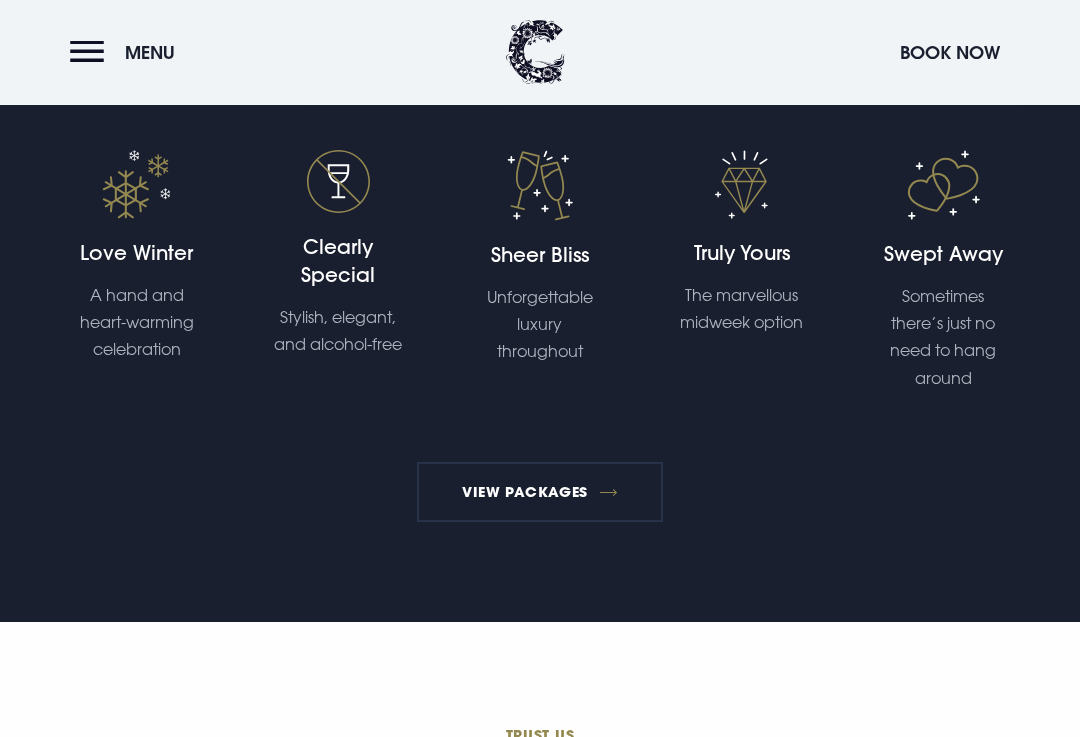 scroll, scrollTop: 3699, scrollLeft: 0, axis: vertical 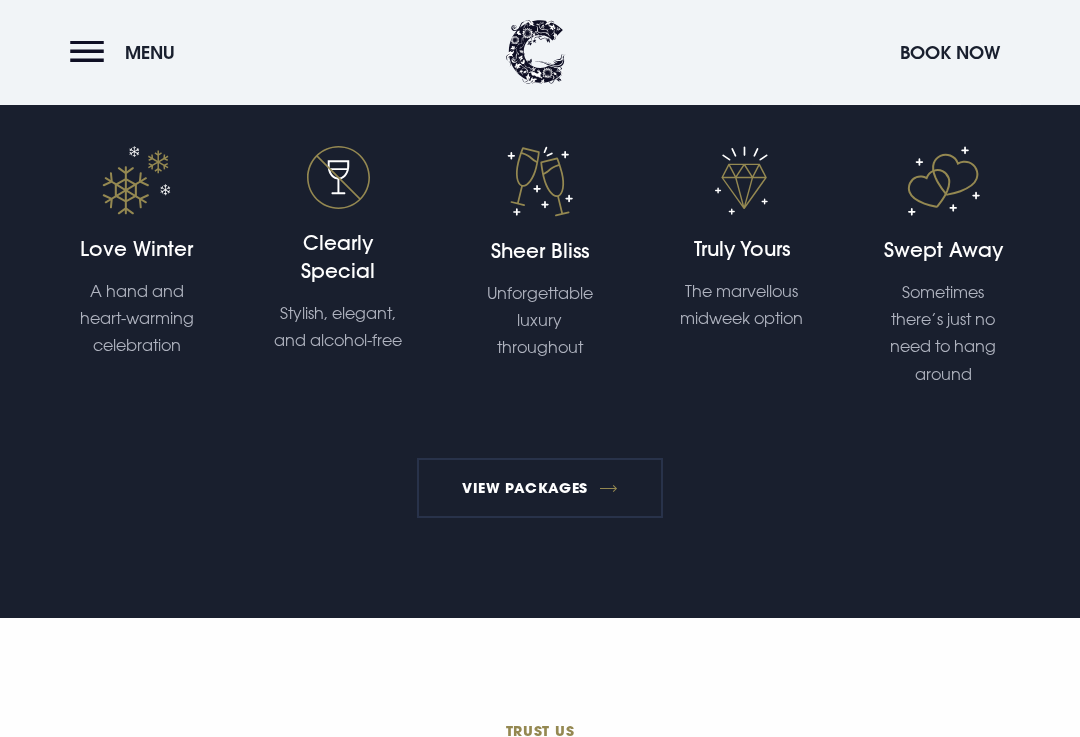 click on "Swept Away" at bounding box center (943, 251) 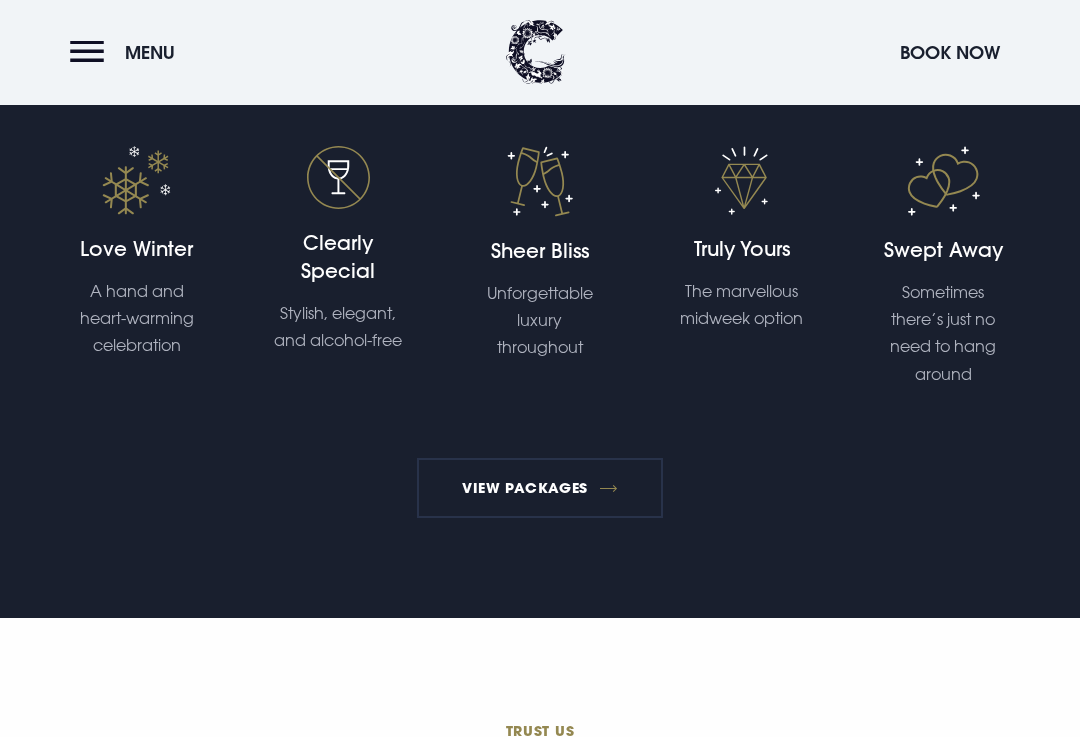 click on "Wedding Packages
Spoilt for choice   Our range of packages set out the broad picture of what is available at our wedding venue, but it's only the beginning...     Sheer Bliss   Unforgettable luxury throughout   Truly Yours   The marvellous midweek option   Swept Away   Sometimes there’s just no need to hang around   Love Winter   A hand and heart-warming celebration     Clearly Special   Stylish, elegant, and alcohol-free     Sheer Bliss   Unforgettable luxury throughout     Truly Yours   The marvellous midweek option     Swept Away   Sometimes there’s just no need to hang around   Love Winter   A hand and heart-warming celebration   Clearly Special   Stylish, elegant, and alcohol-free   Sheer Bliss   Unforgettable luxury throughout         Love Winter   A hand and heart-warming celebration     Clearly Special   Stylish, elegant, and alcohol-free     Sheer Bliss   Unforgettable luxury throughout     Truly Yours   The marvellous midweek option     Swept Away" at bounding box center (540, 242) 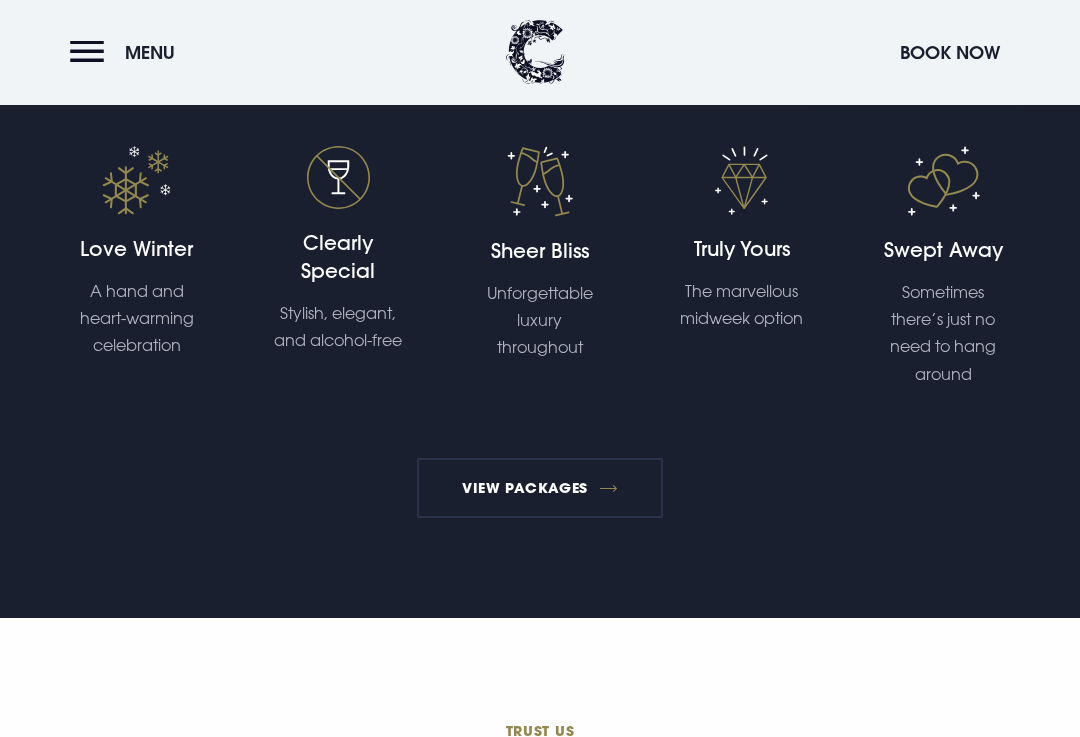 click on "View Packages" at bounding box center [540, 489] 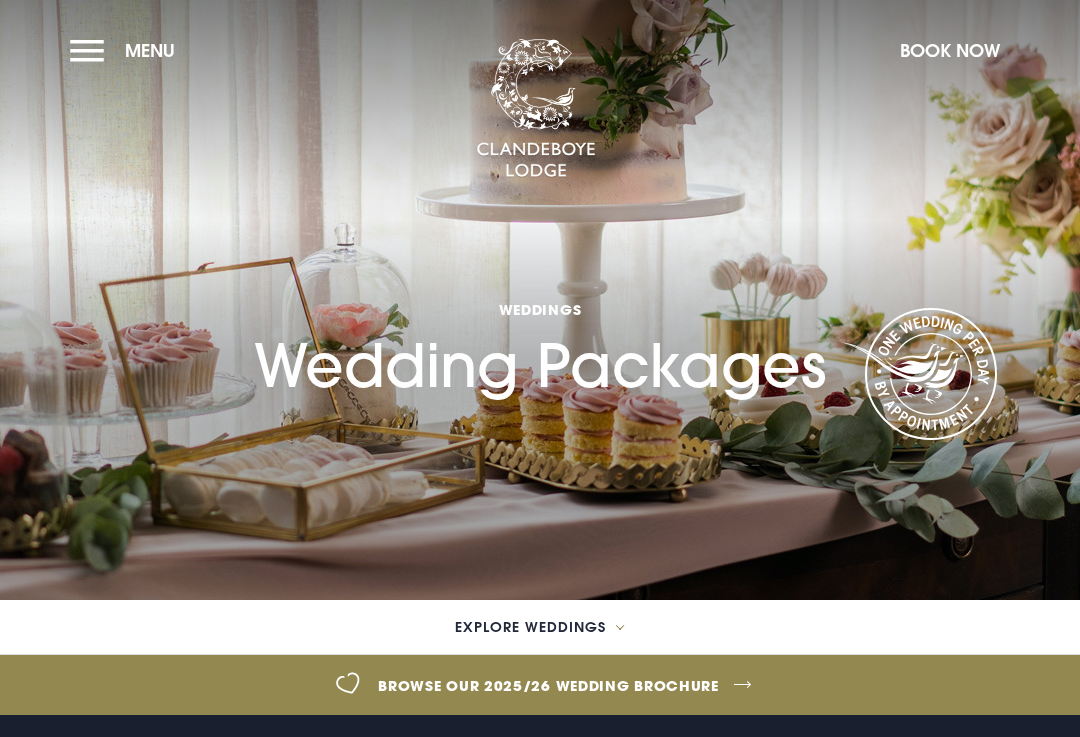 scroll, scrollTop: 0, scrollLeft: 0, axis: both 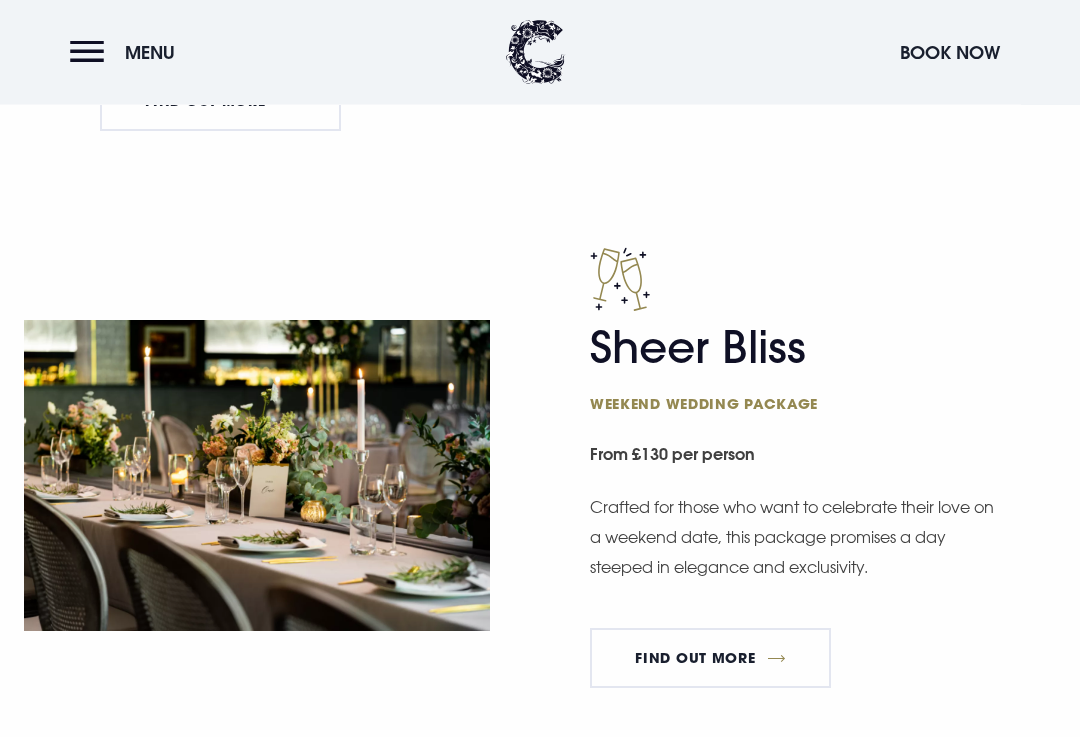 click on "FIND OUT MORE" at bounding box center (710, 659) 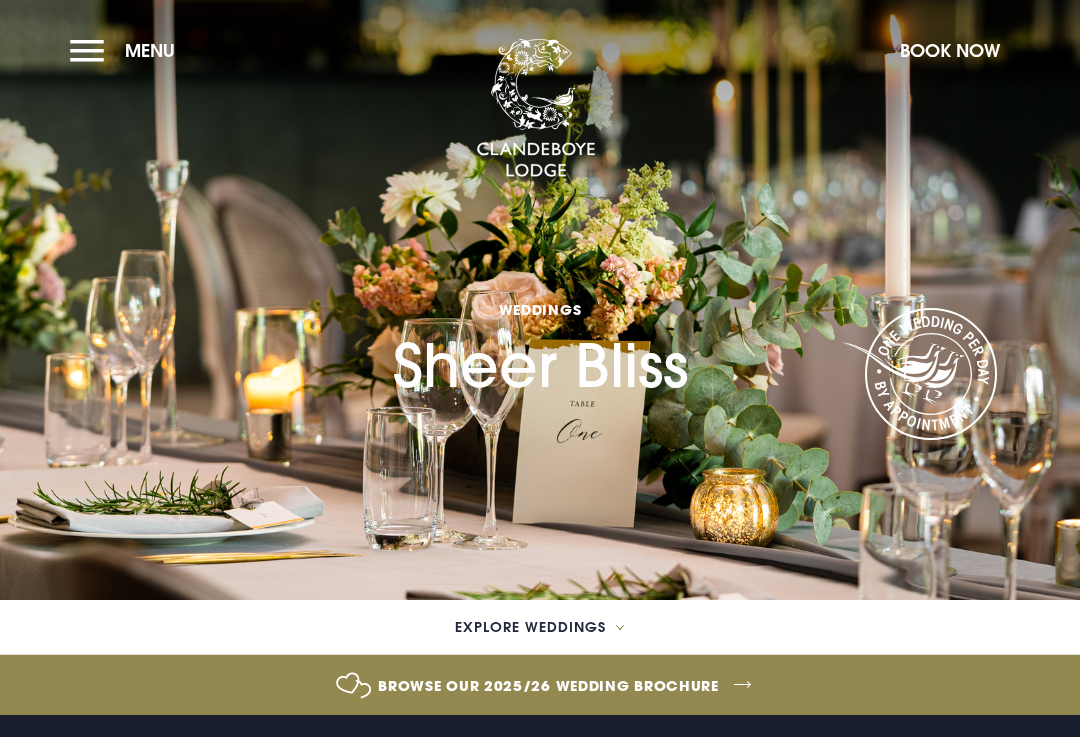 scroll, scrollTop: 0, scrollLeft: 0, axis: both 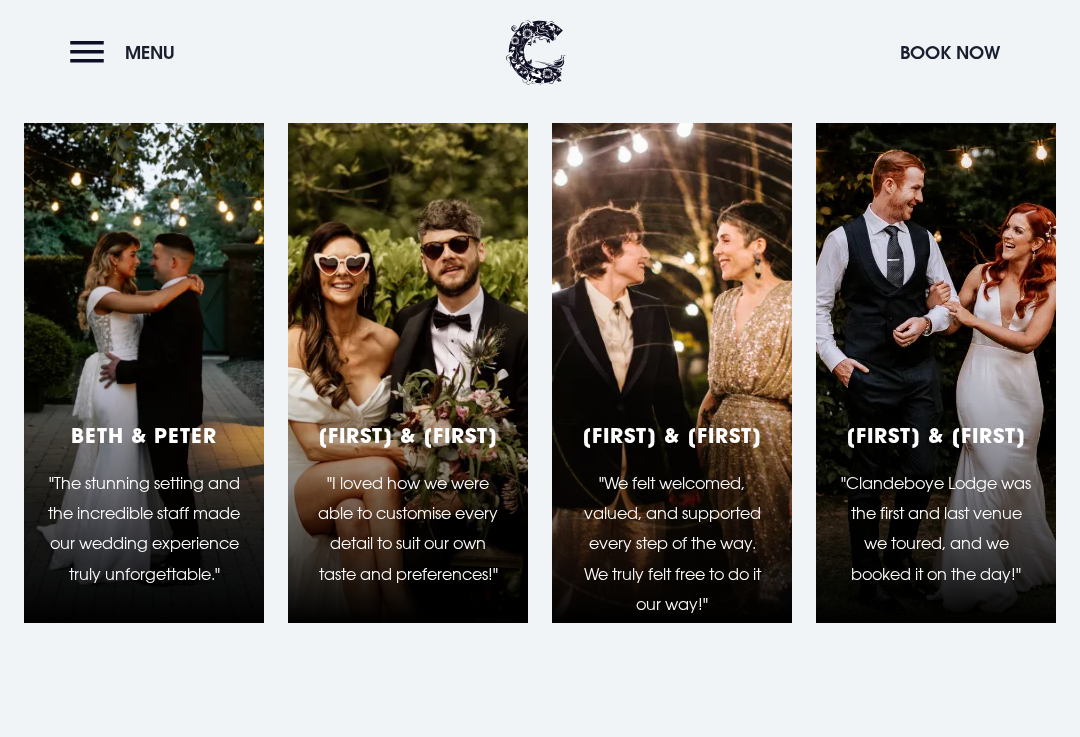 click on "Victoria & Johnny   "Clandeboye Lodge was the first and last venue we toured, and we booked it on the day!"" at bounding box center [936, 506] 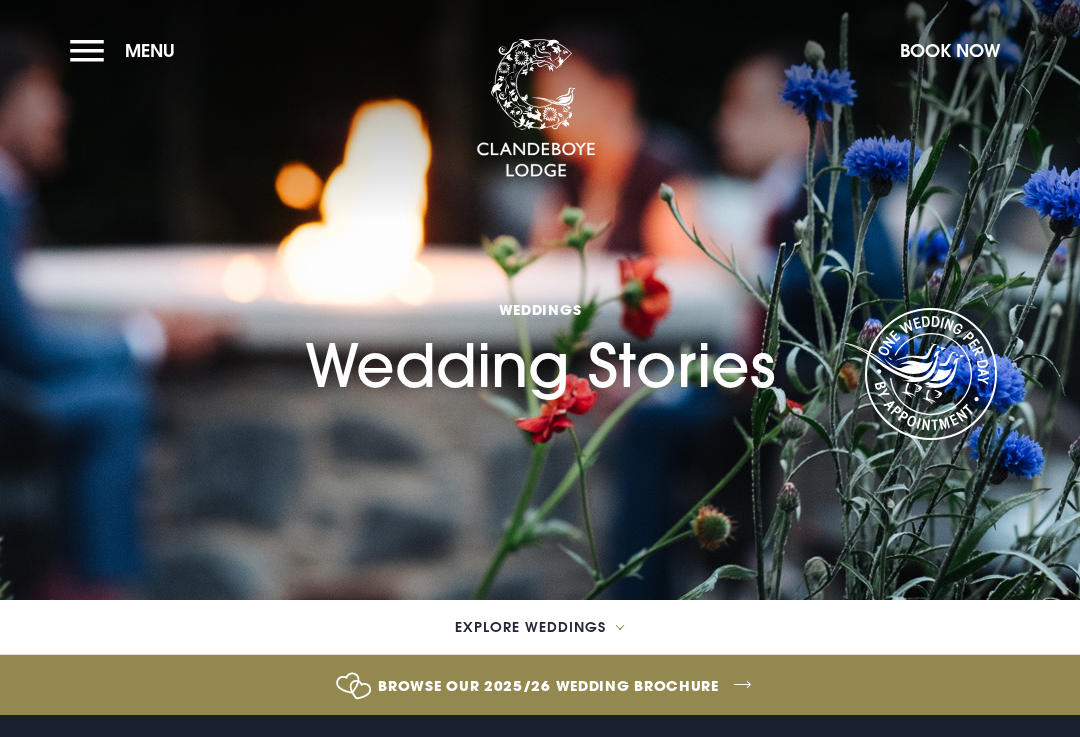 scroll, scrollTop: 30, scrollLeft: 0, axis: vertical 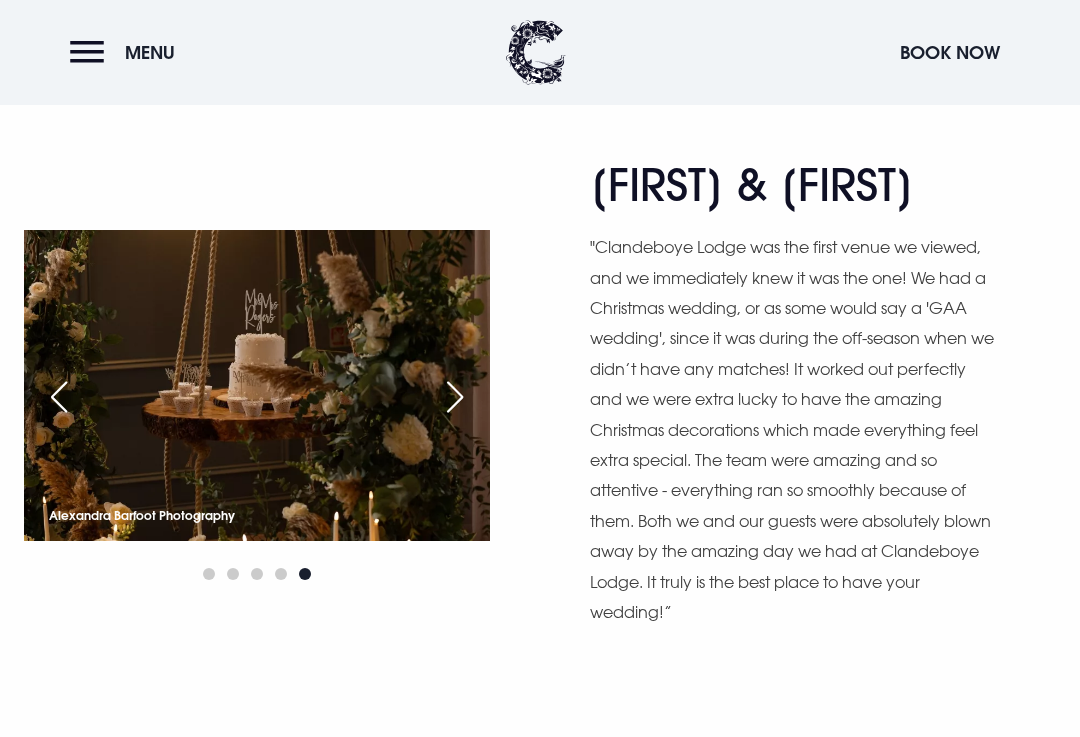 click at bounding box center [59, 397] 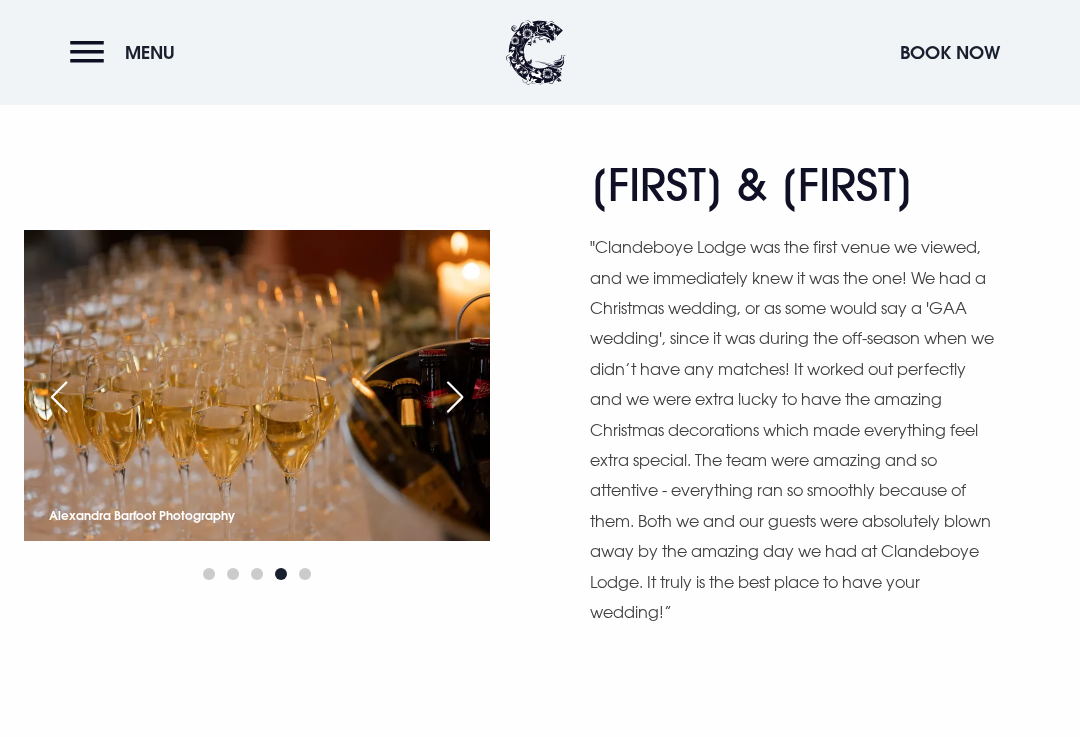 click at bounding box center (59, 397) 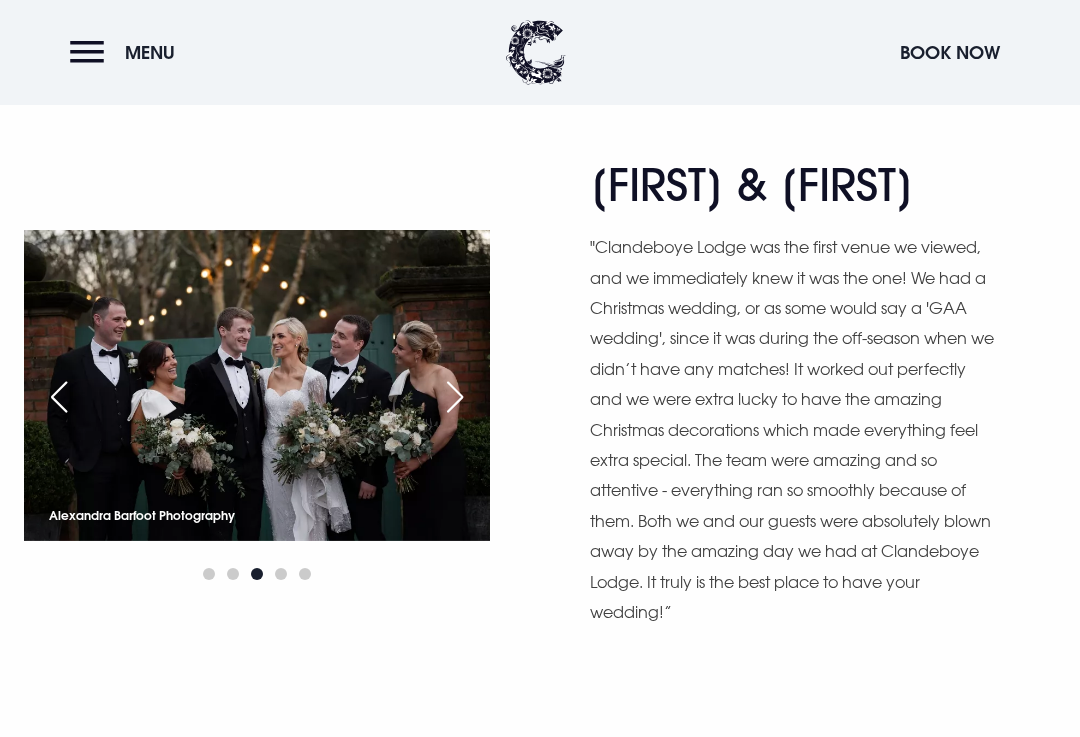 click at bounding box center (59, 397) 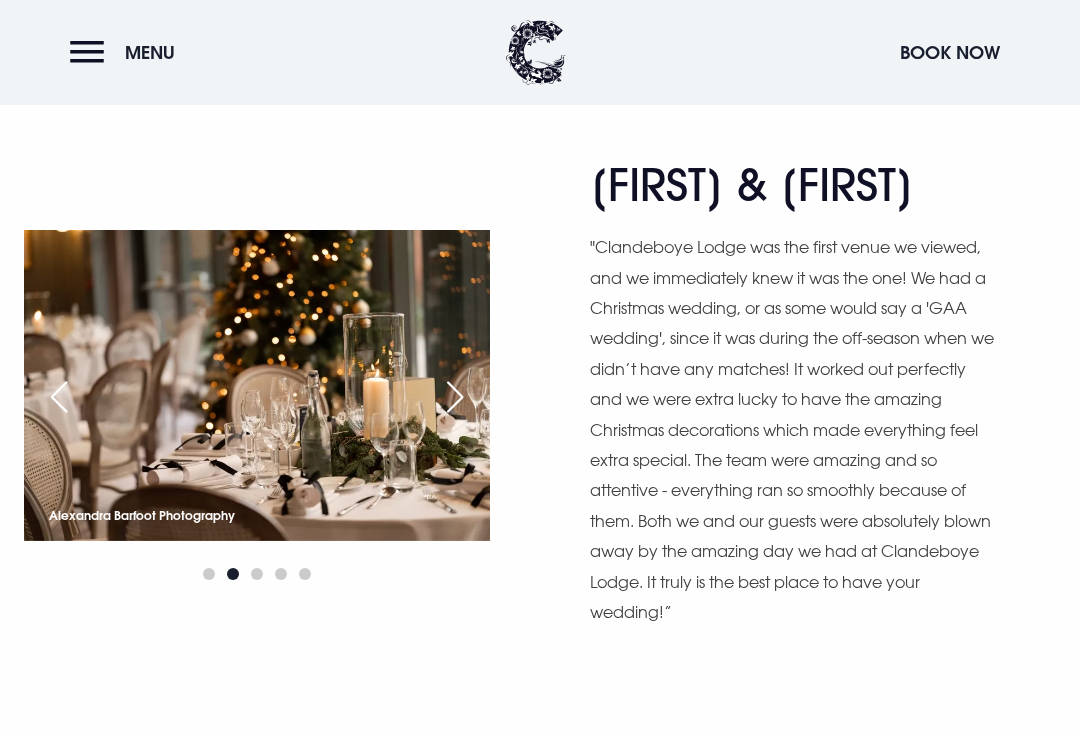 click at bounding box center (59, 397) 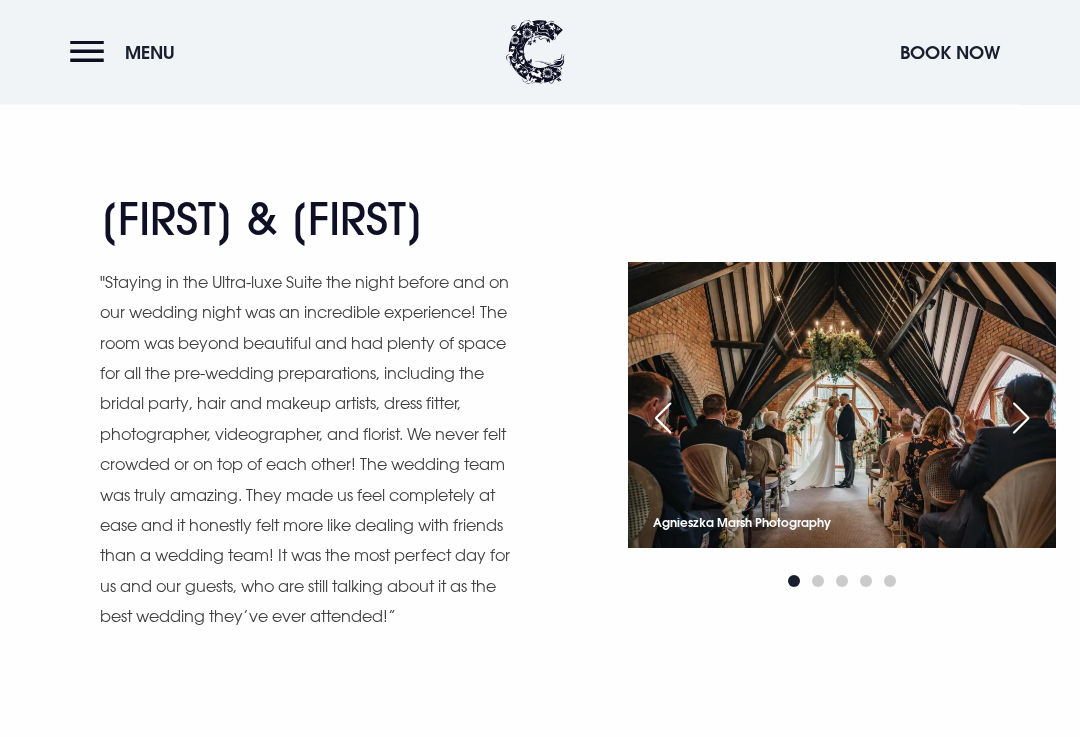 scroll, scrollTop: 2530, scrollLeft: 0, axis: vertical 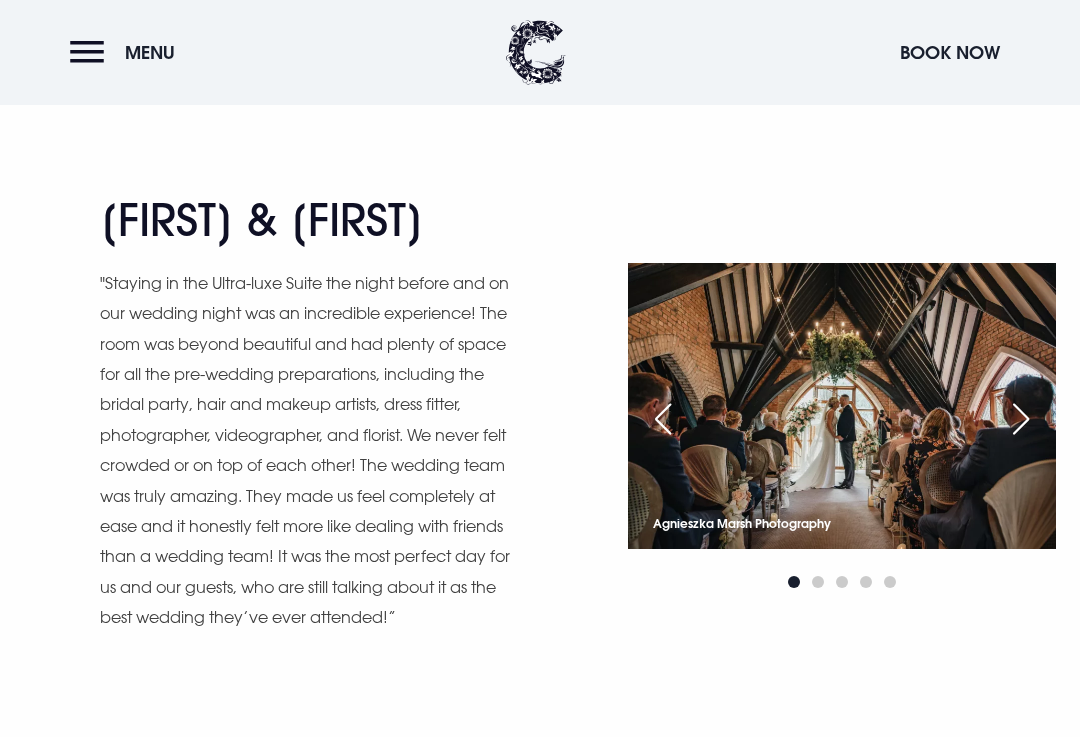 click at bounding box center (842, 405) 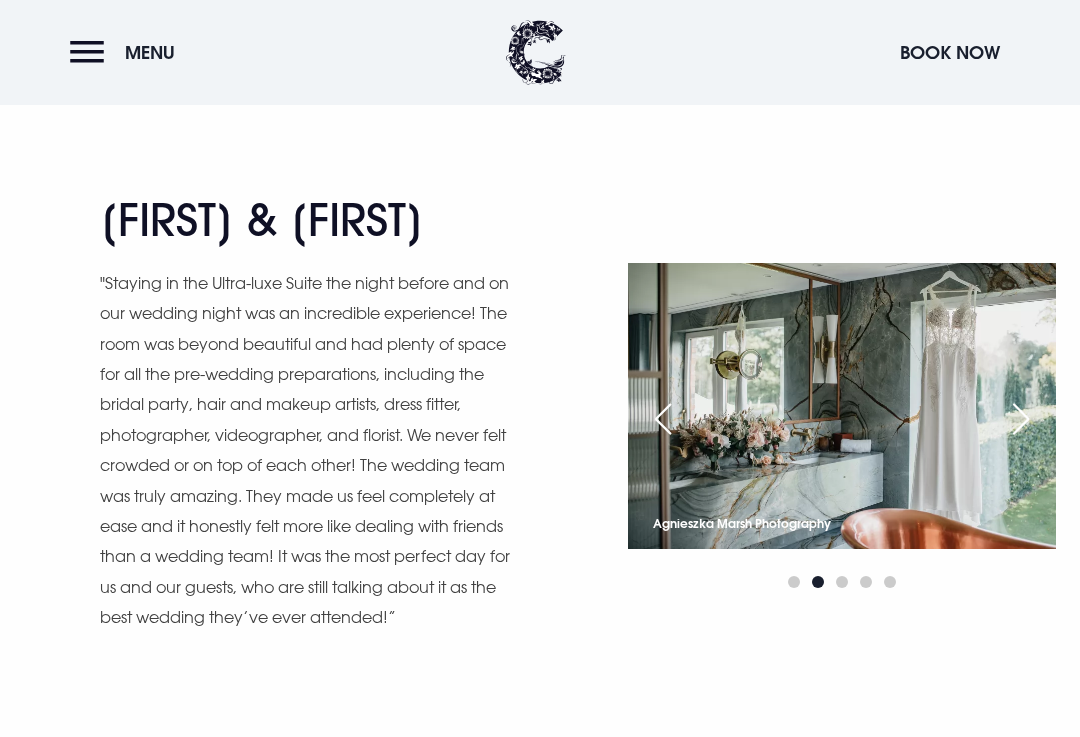 click at bounding box center [1021, 419] 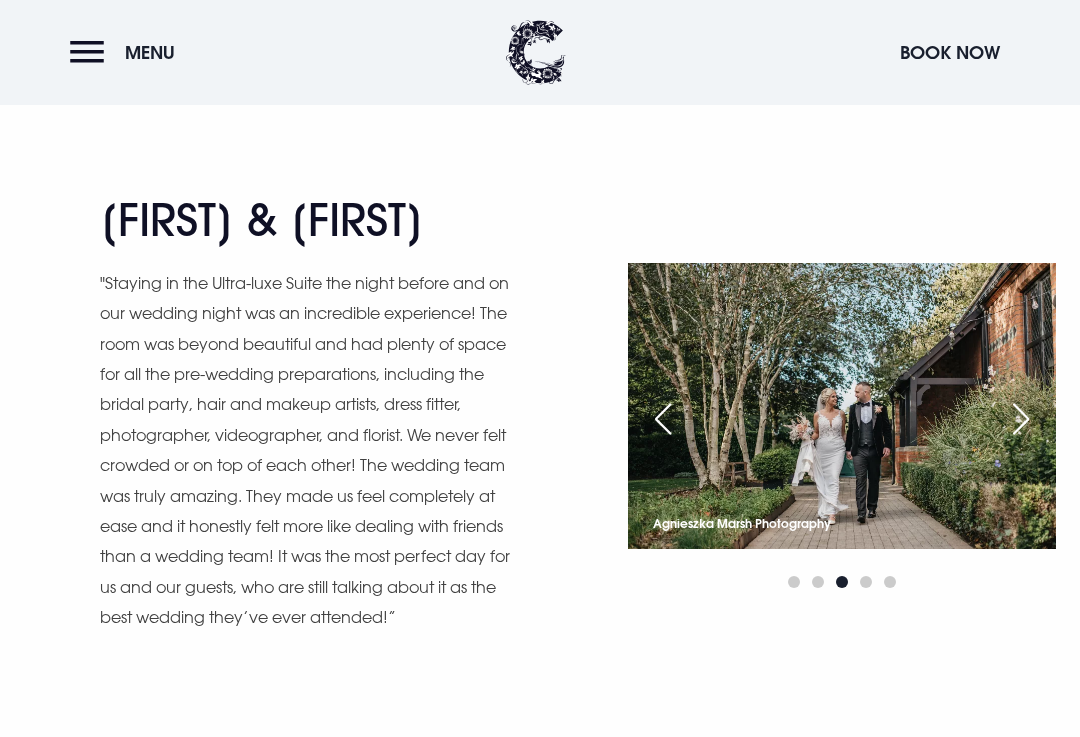 click at bounding box center [1021, 419] 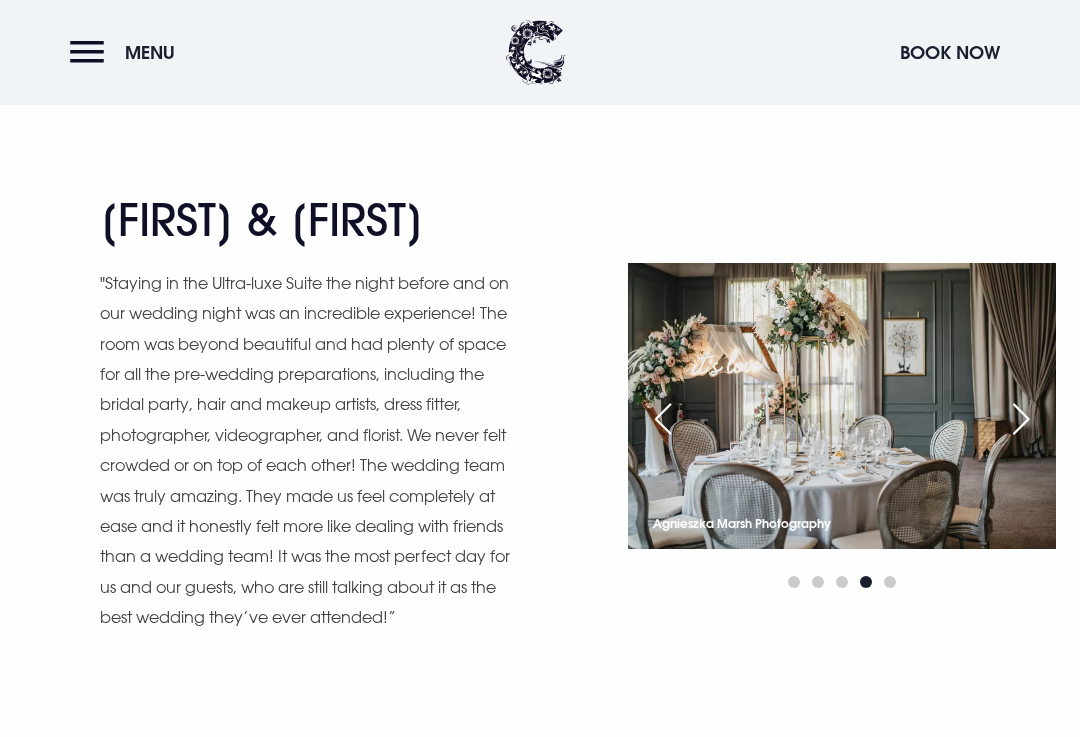 click at bounding box center [1021, 419] 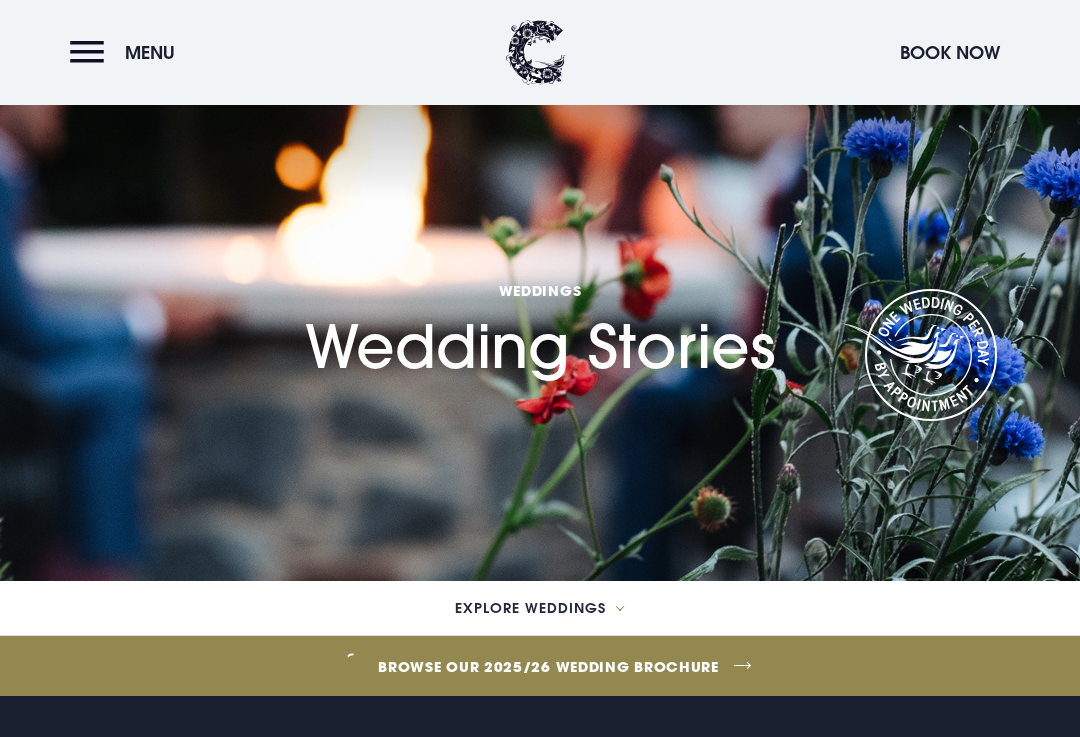 scroll, scrollTop: 0, scrollLeft: 0, axis: both 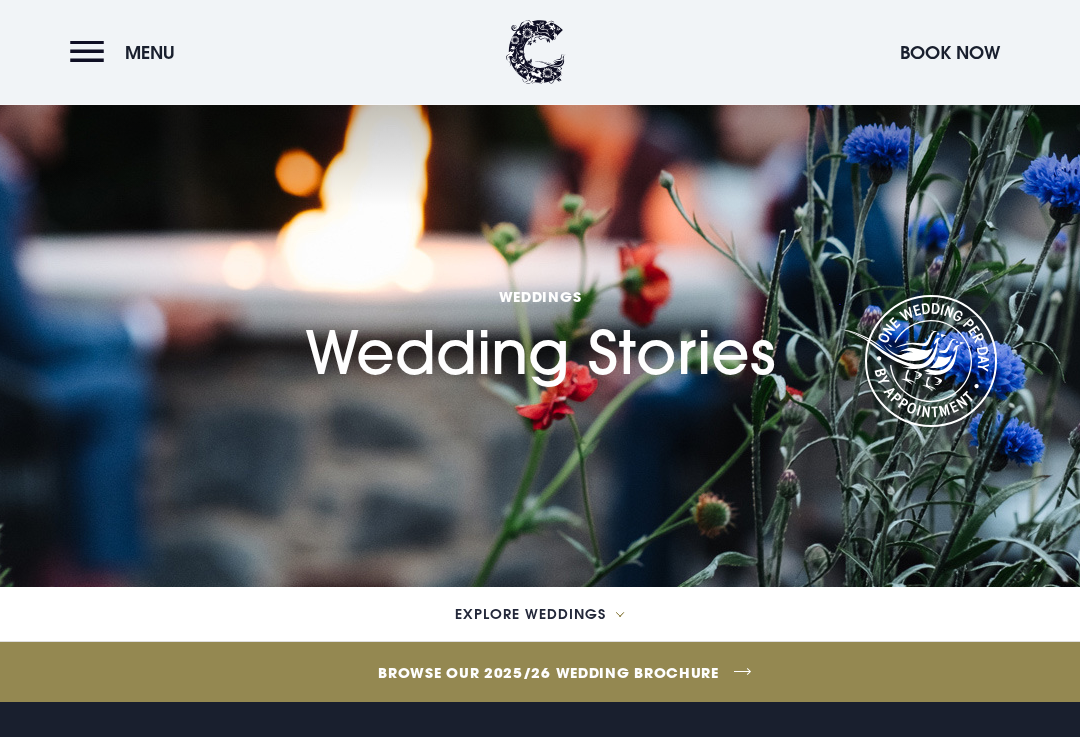 click on "Browse our 2025/26 wedding brochure" at bounding box center [548, 673] 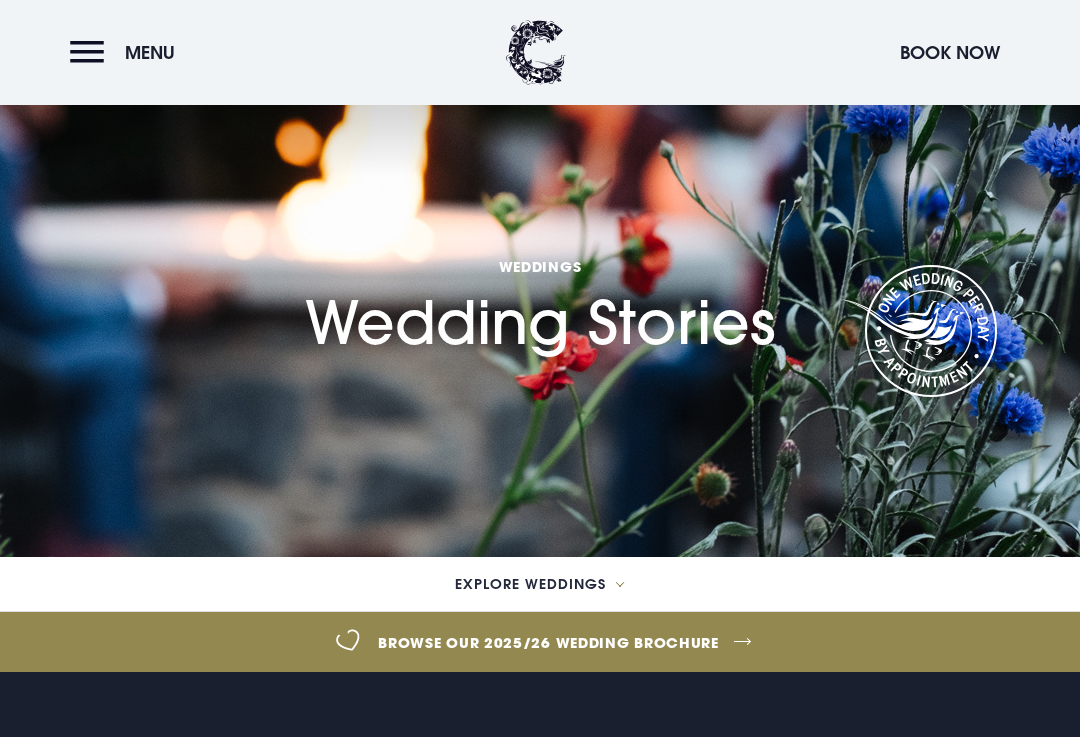 scroll, scrollTop: 45, scrollLeft: 0, axis: vertical 